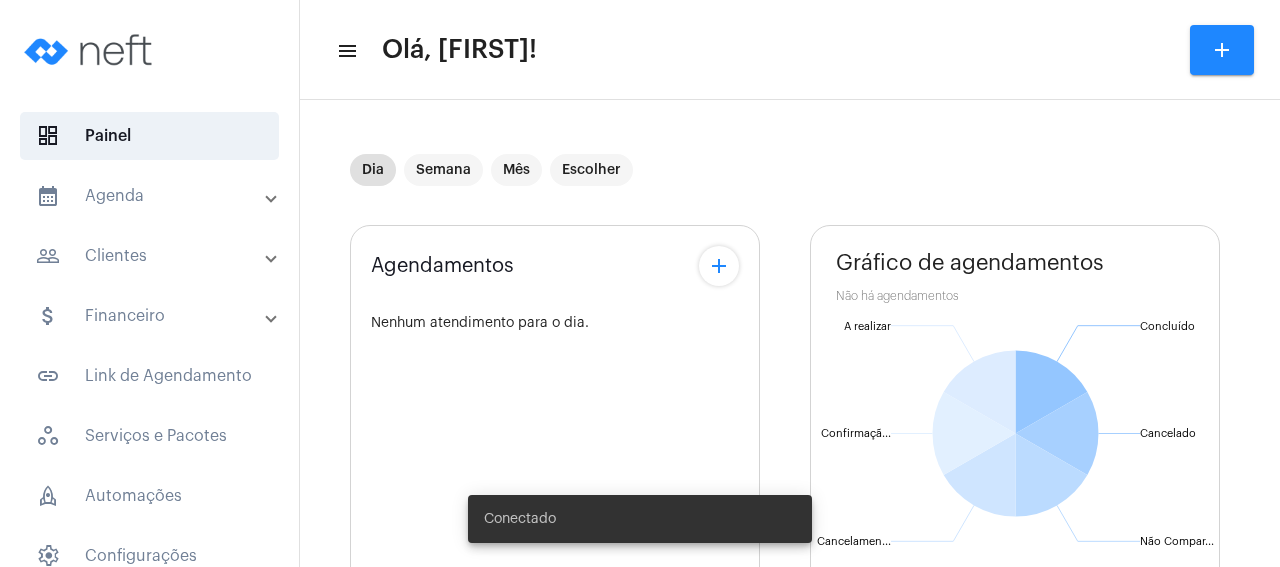 scroll, scrollTop: 0, scrollLeft: 0, axis: both 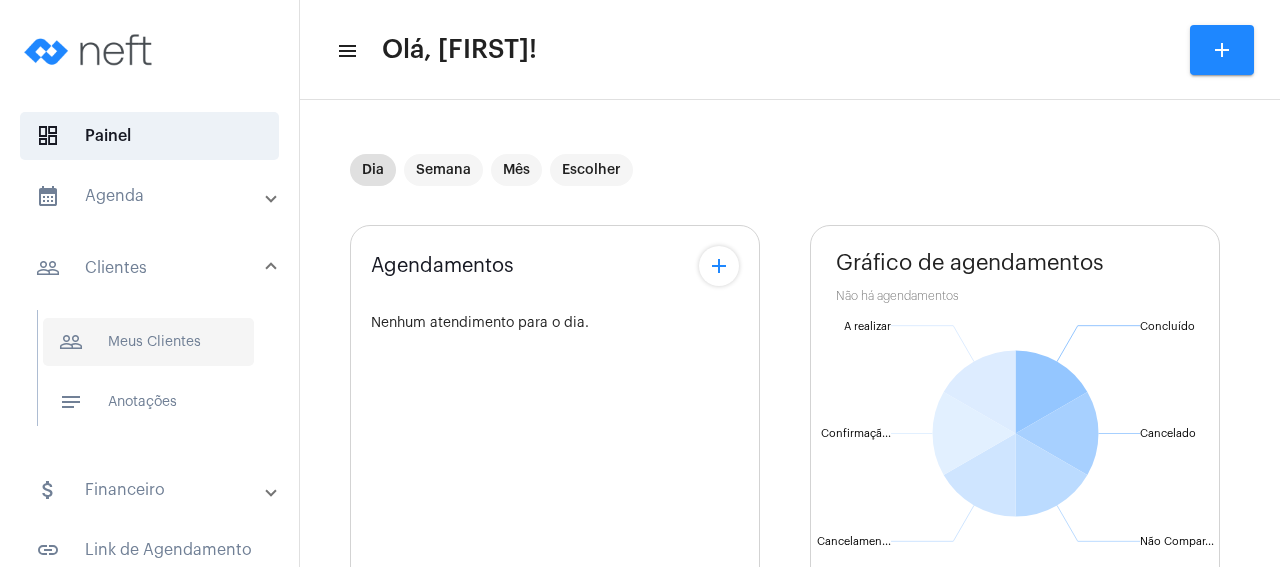 click on "people_outline  Meus Clientes" at bounding box center [148, 342] 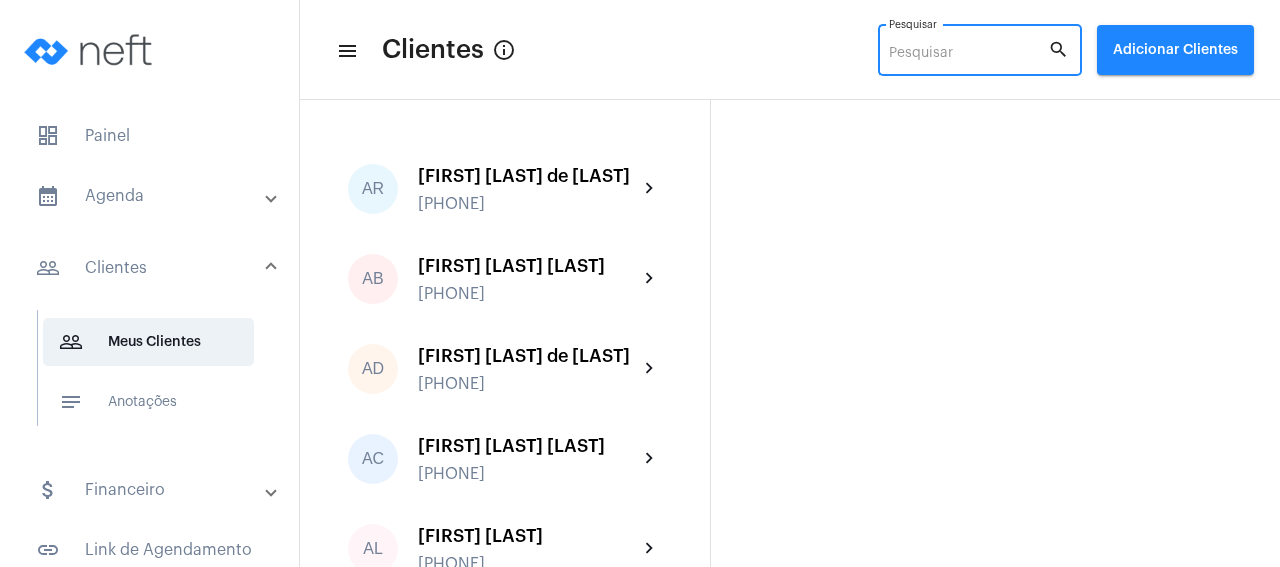 click on "Pesquisar" at bounding box center [968, 54] 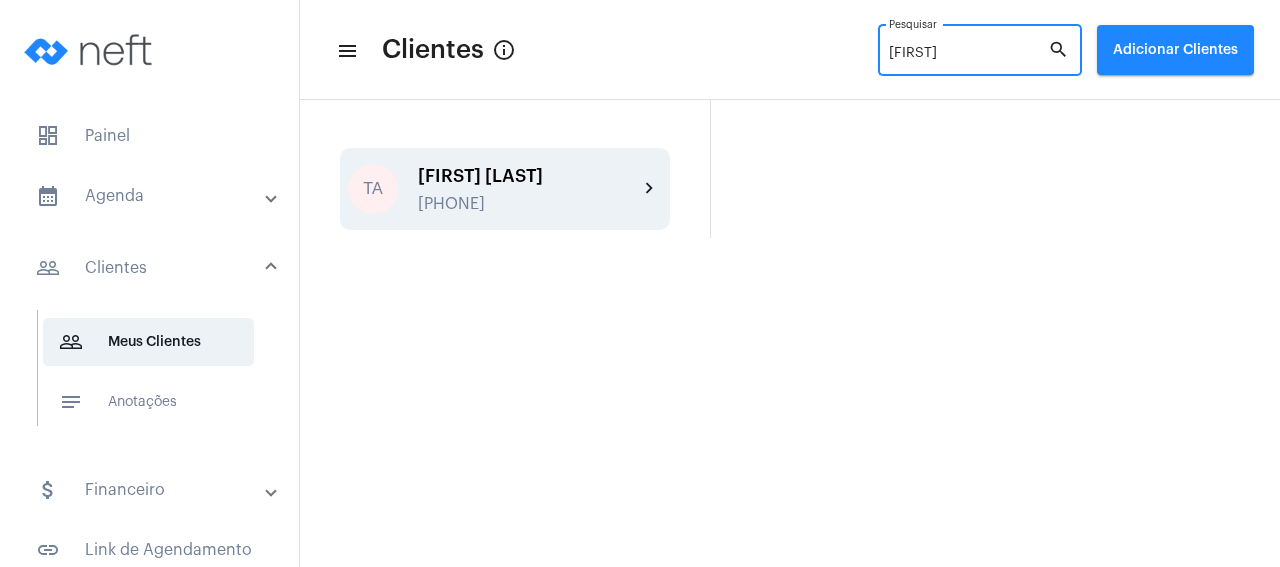 type on "[FIRST]" 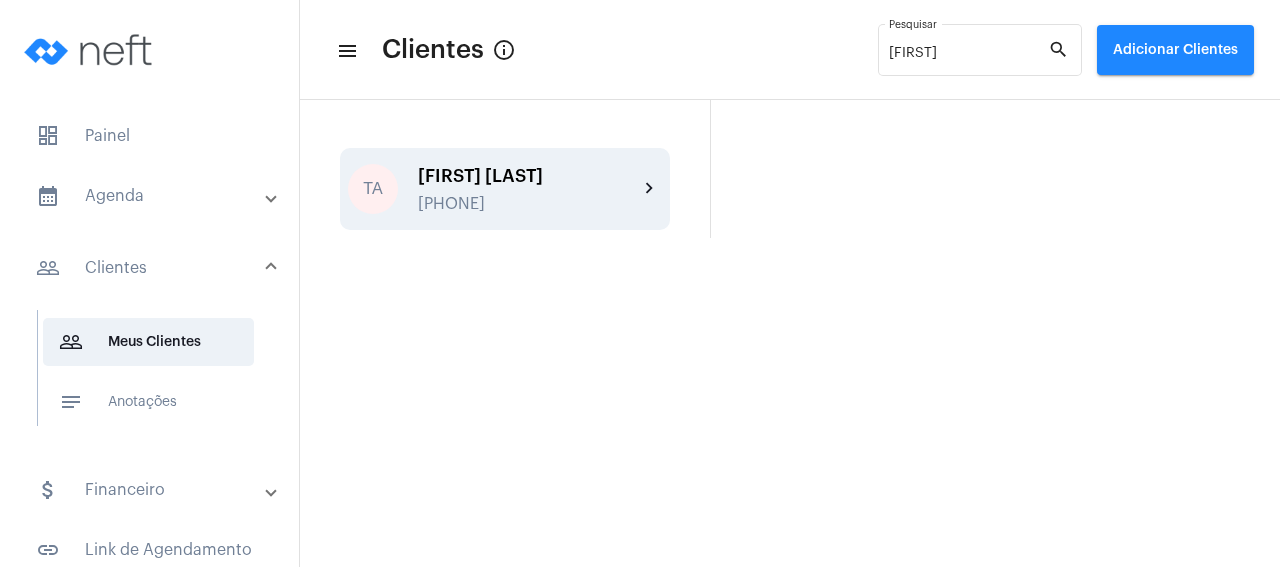 click on "[FIRST] [LAST] [PHONE]" 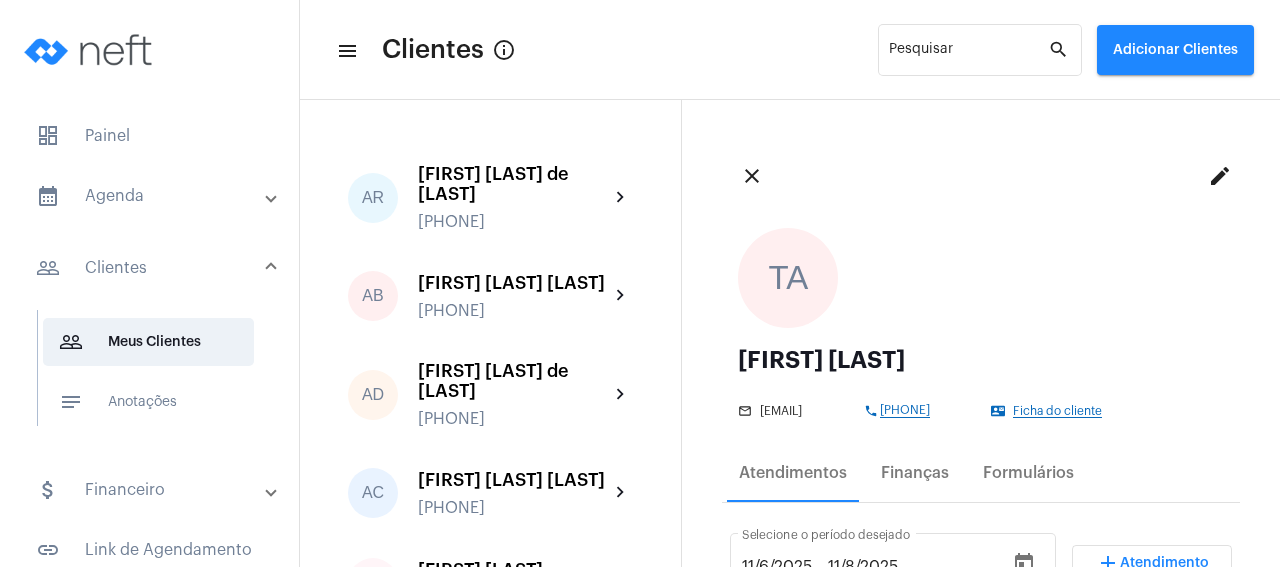 scroll, scrollTop: 192, scrollLeft: 0, axis: vertical 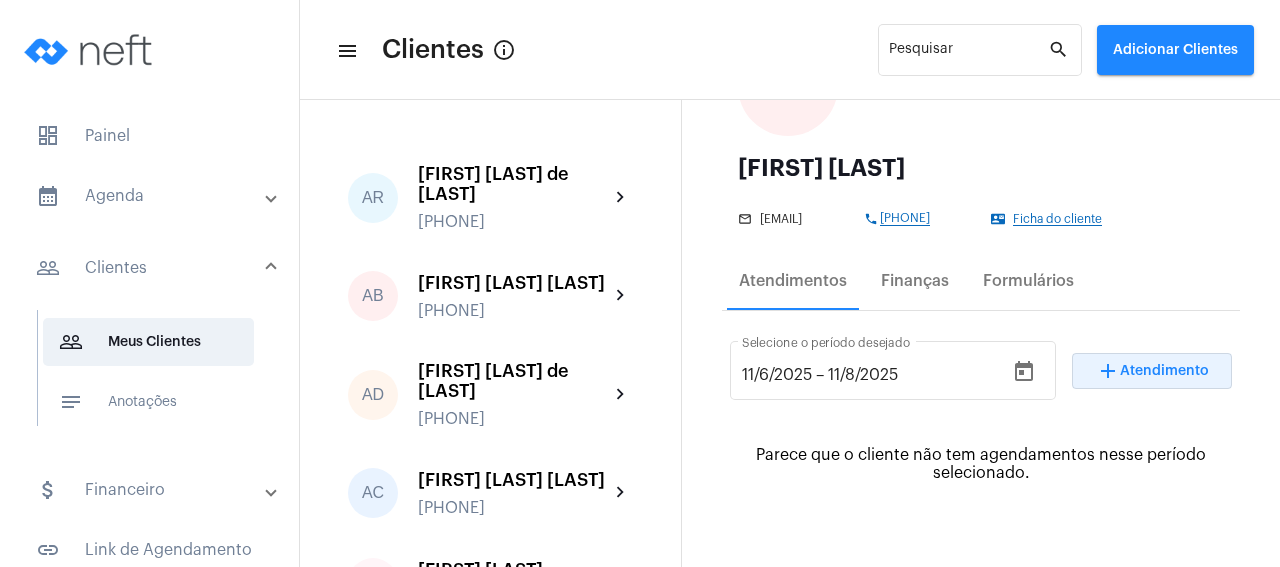 click on "add Atendimento" at bounding box center [1152, 371] 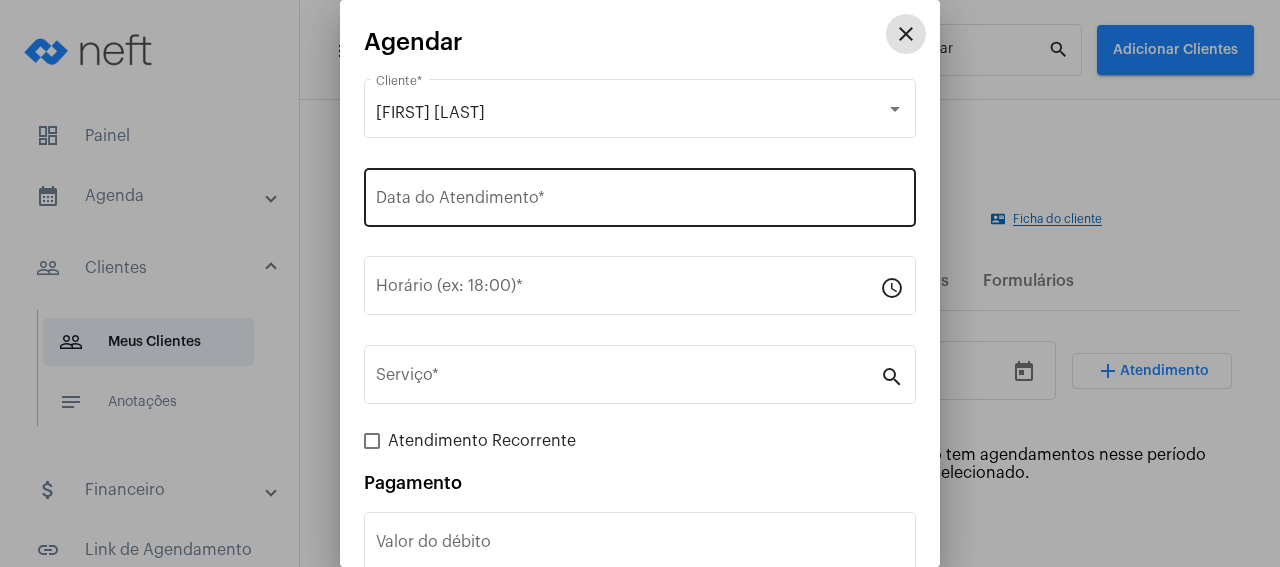 click on "Data do Atendimento  *" at bounding box center (640, 202) 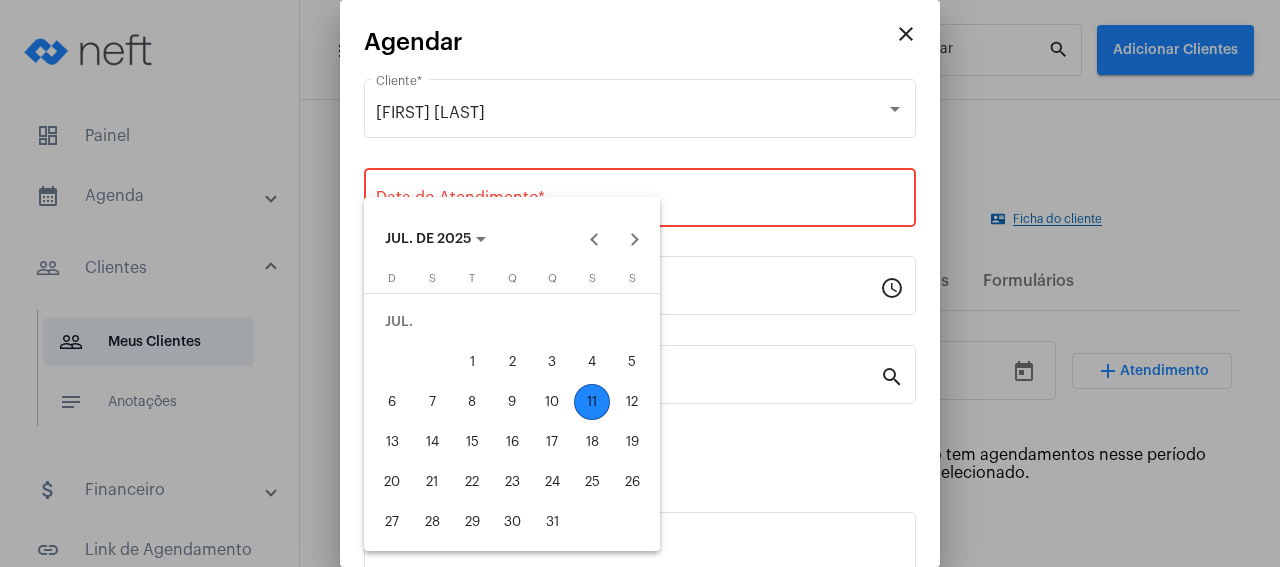 click on "11" at bounding box center [592, 402] 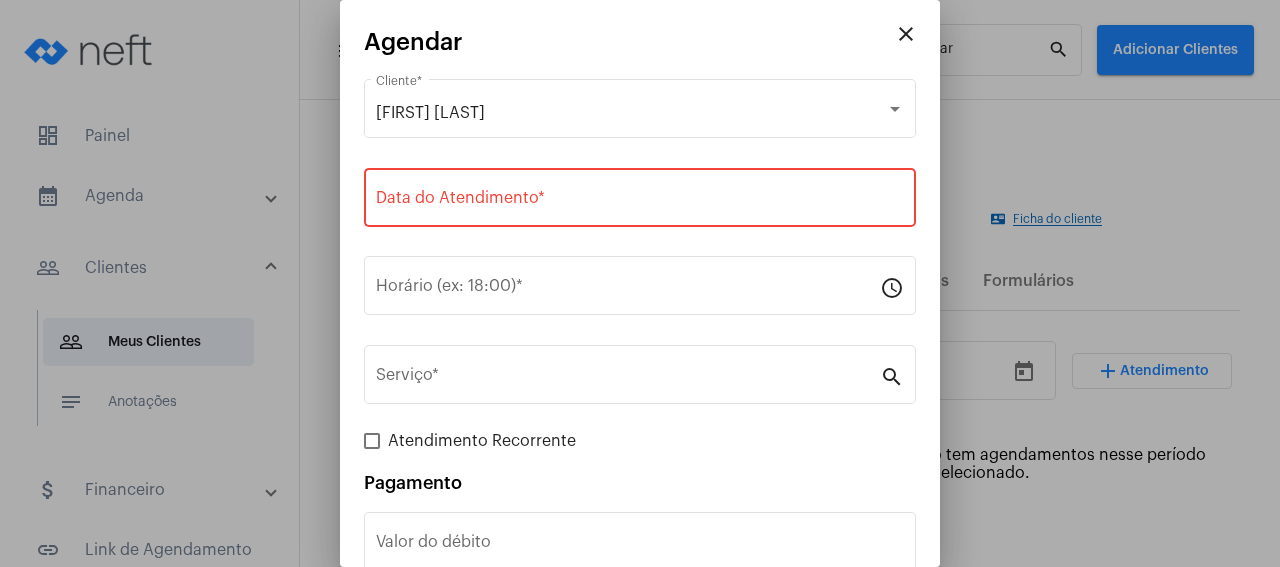 type on "11/07/2025" 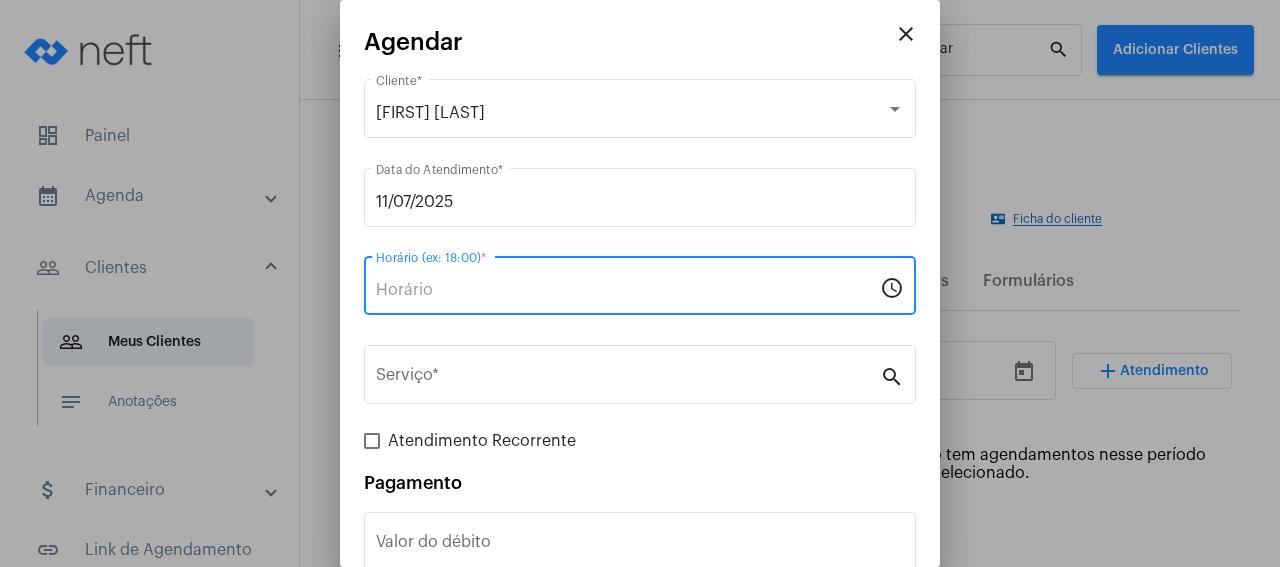 click on "Horário (ex: 18:00)  *" at bounding box center [628, 290] 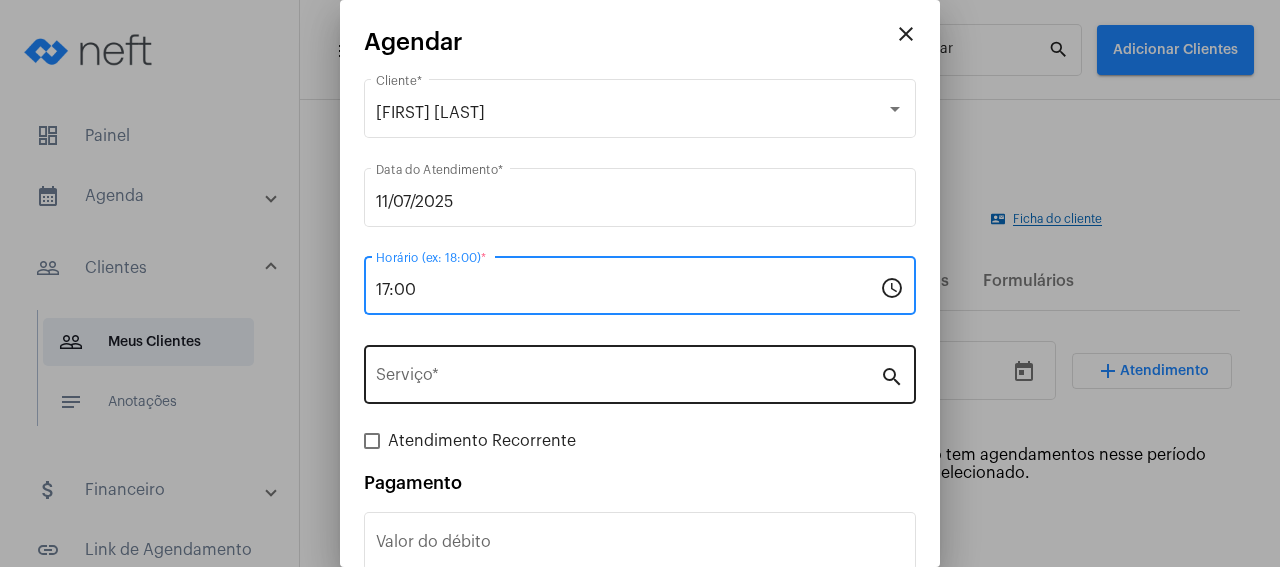 type on "17:00" 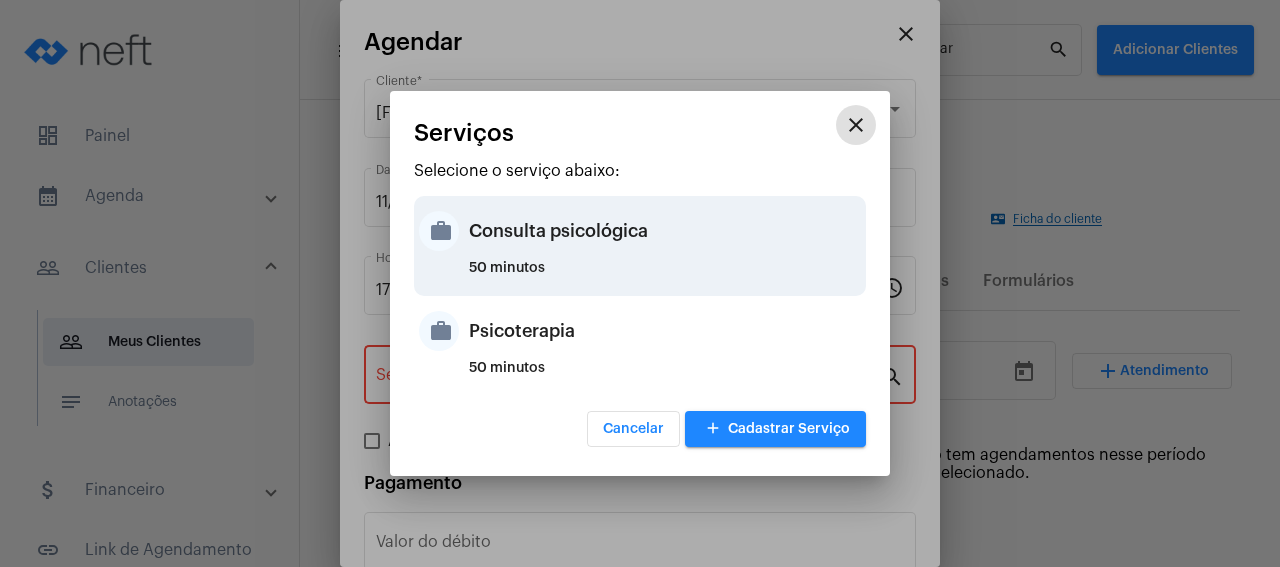 click on "Consulta psicológica" at bounding box center (665, 231) 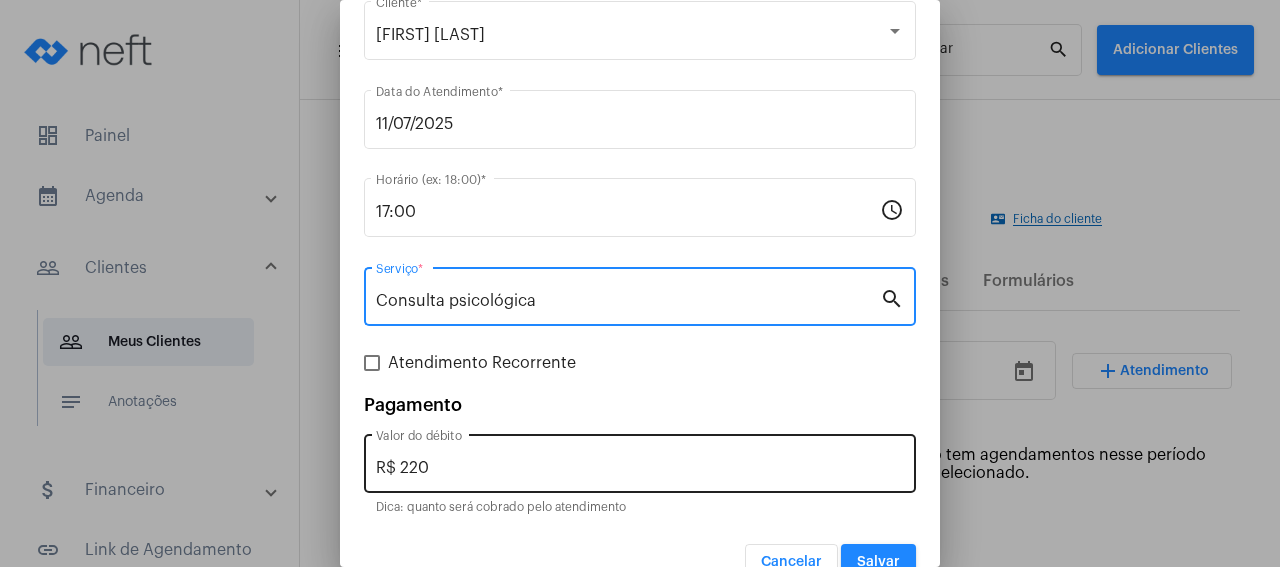 scroll, scrollTop: 117, scrollLeft: 0, axis: vertical 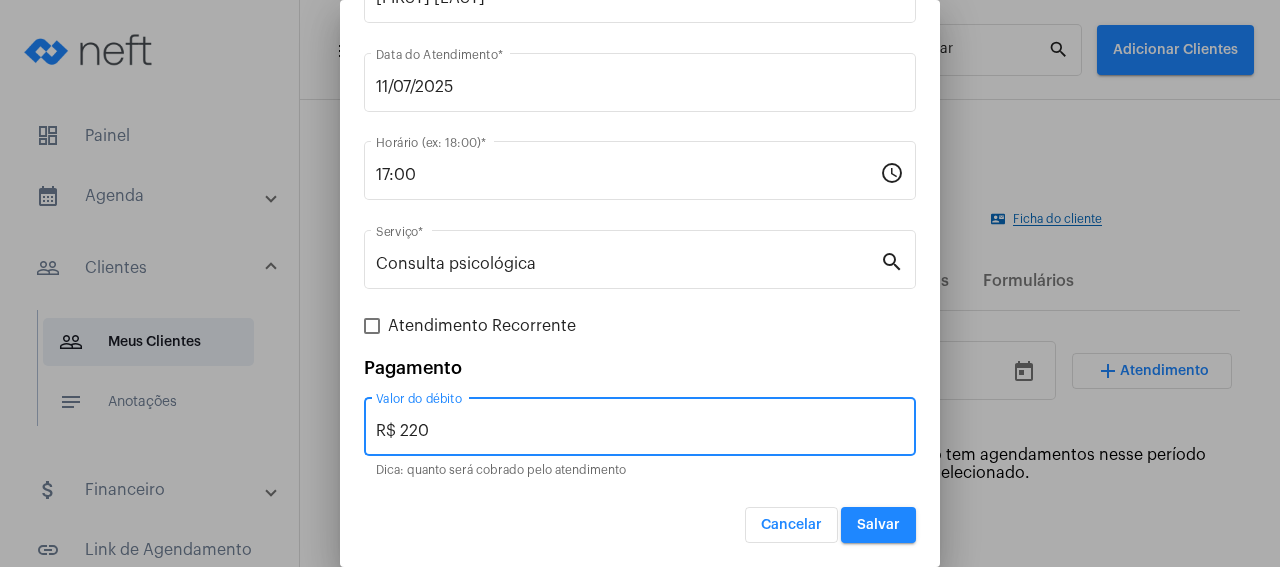 drag, startPoint x: 451, startPoint y: 426, endPoint x: 379, endPoint y: 429, distance: 72.06247 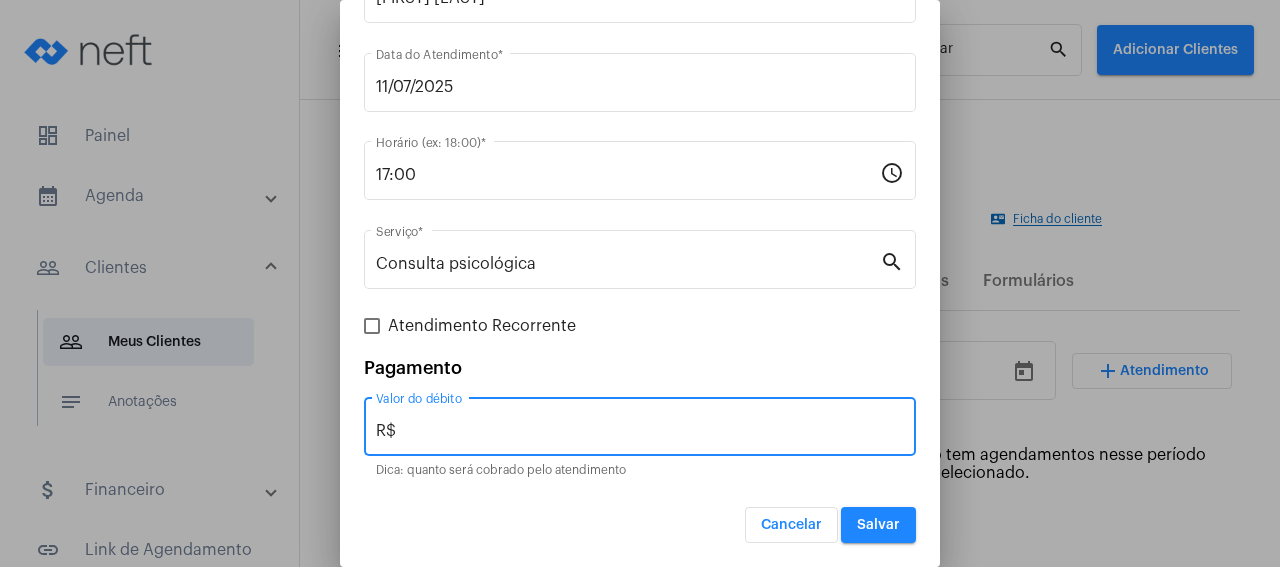 type on "R$" 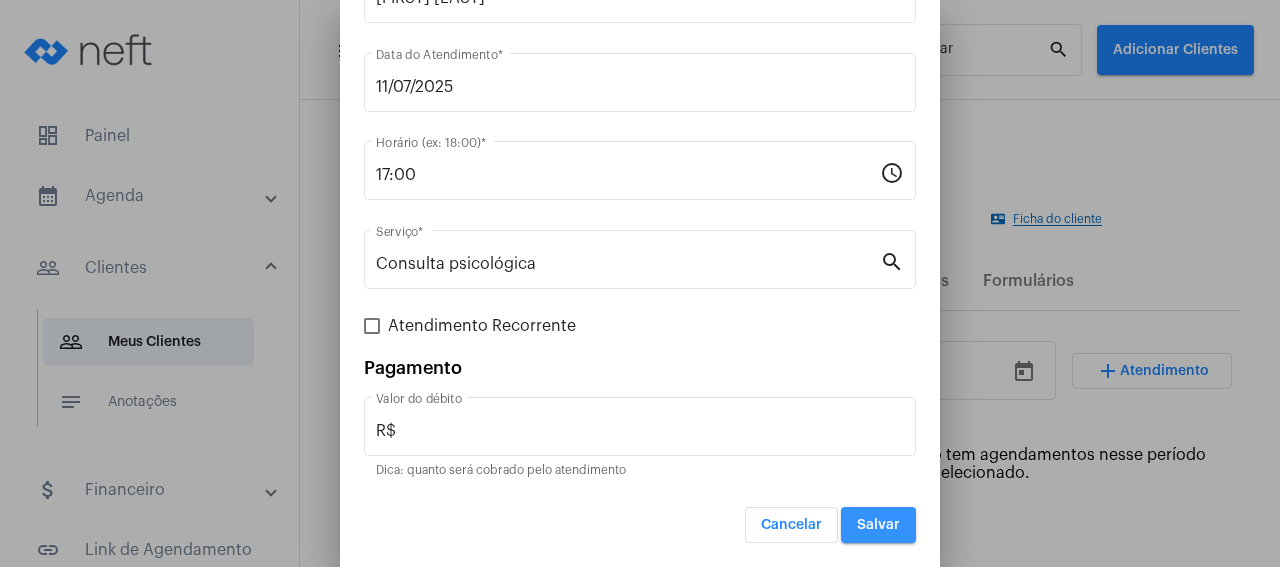 click on "Salvar" at bounding box center (878, 525) 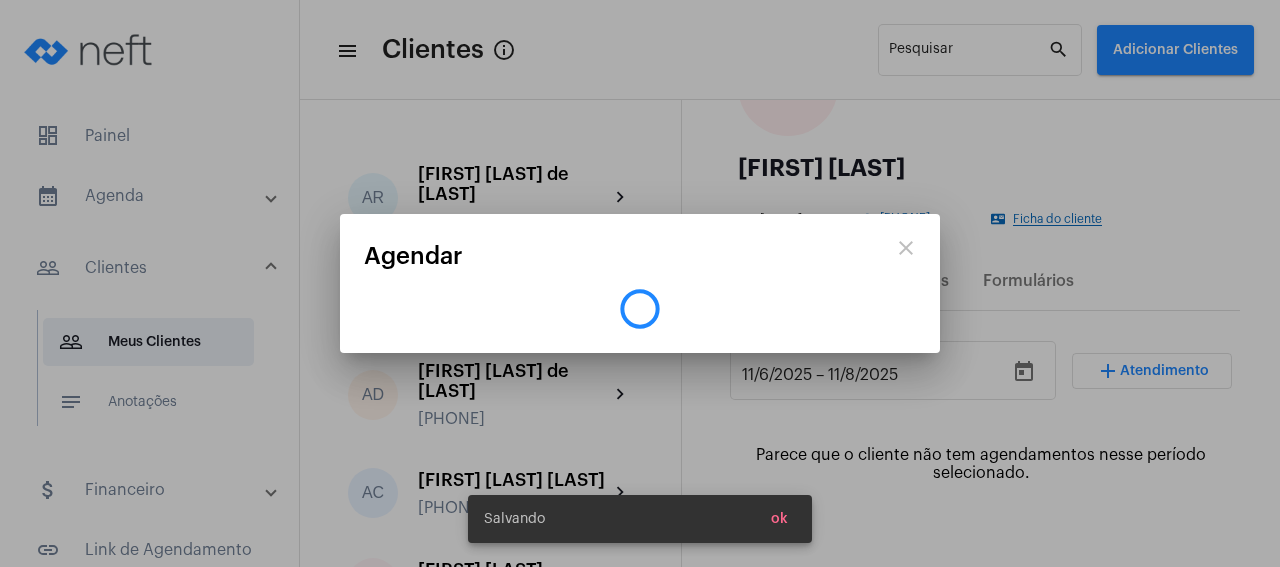 scroll, scrollTop: 0, scrollLeft: 0, axis: both 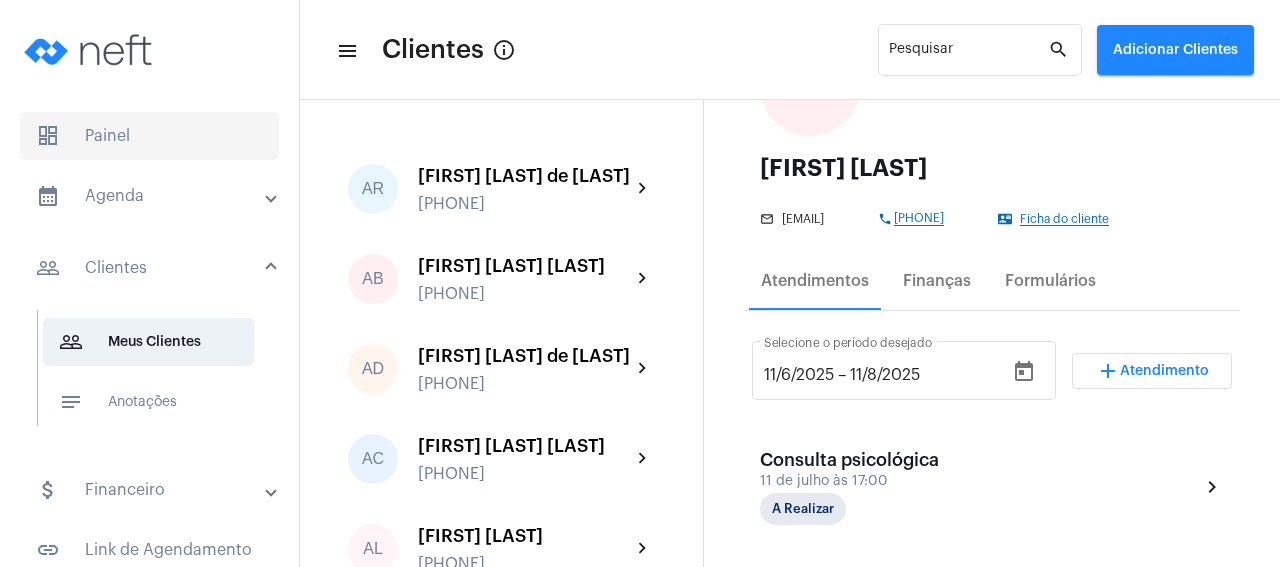 click on "dashboard   Painel" 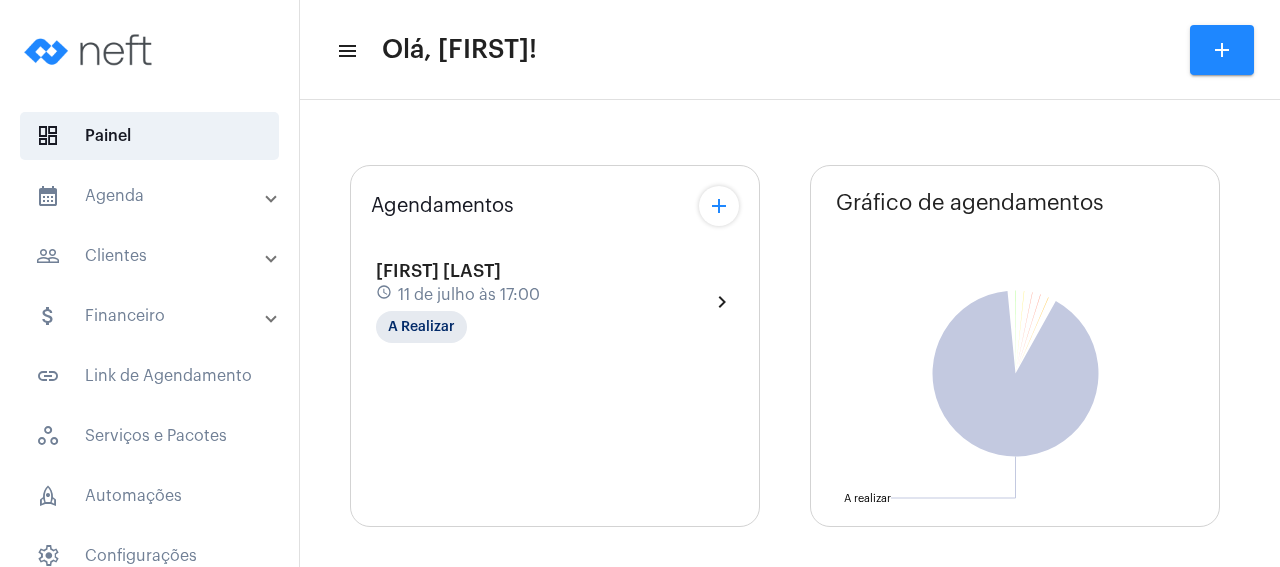 type on "https://neft.com.br/psico-analima" 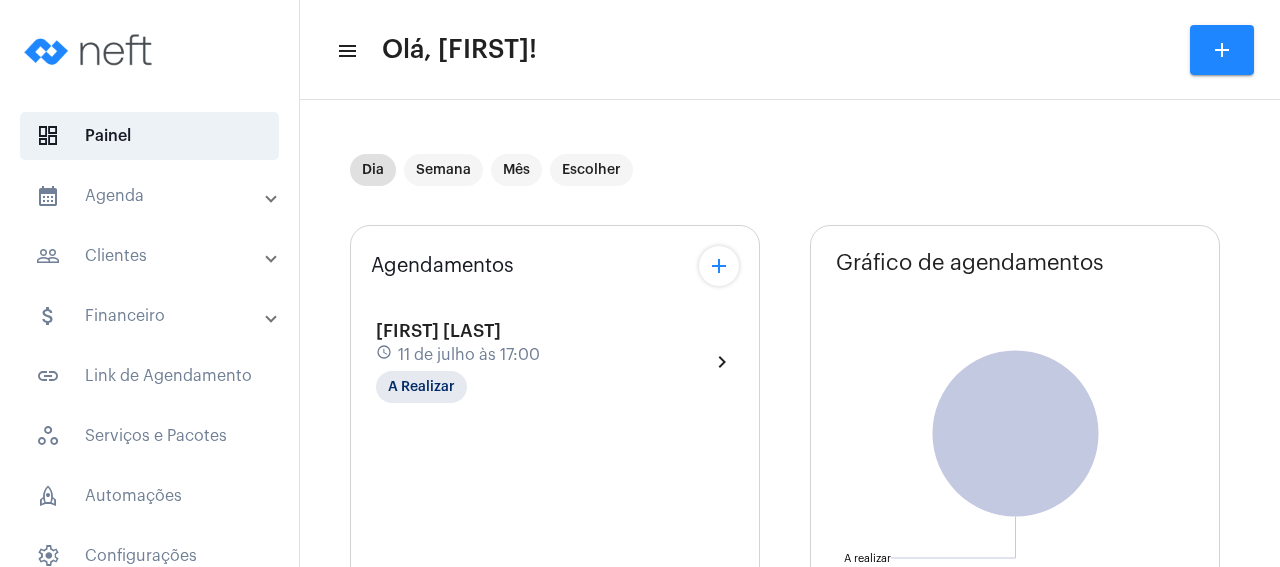 click on "chevron_right" 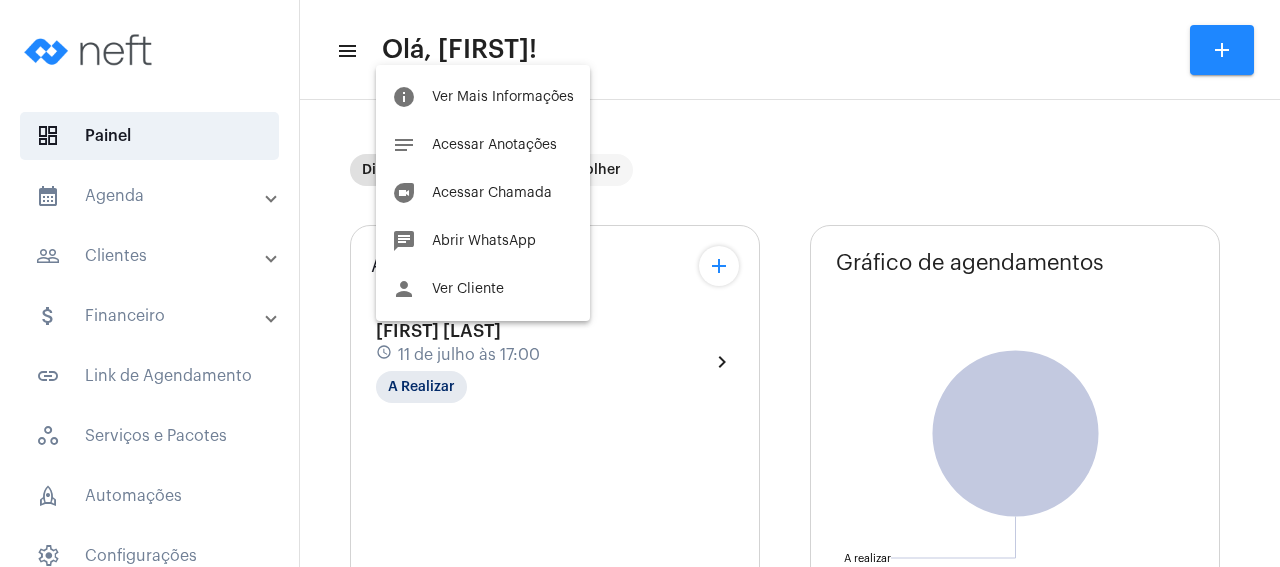 click at bounding box center (640, 283) 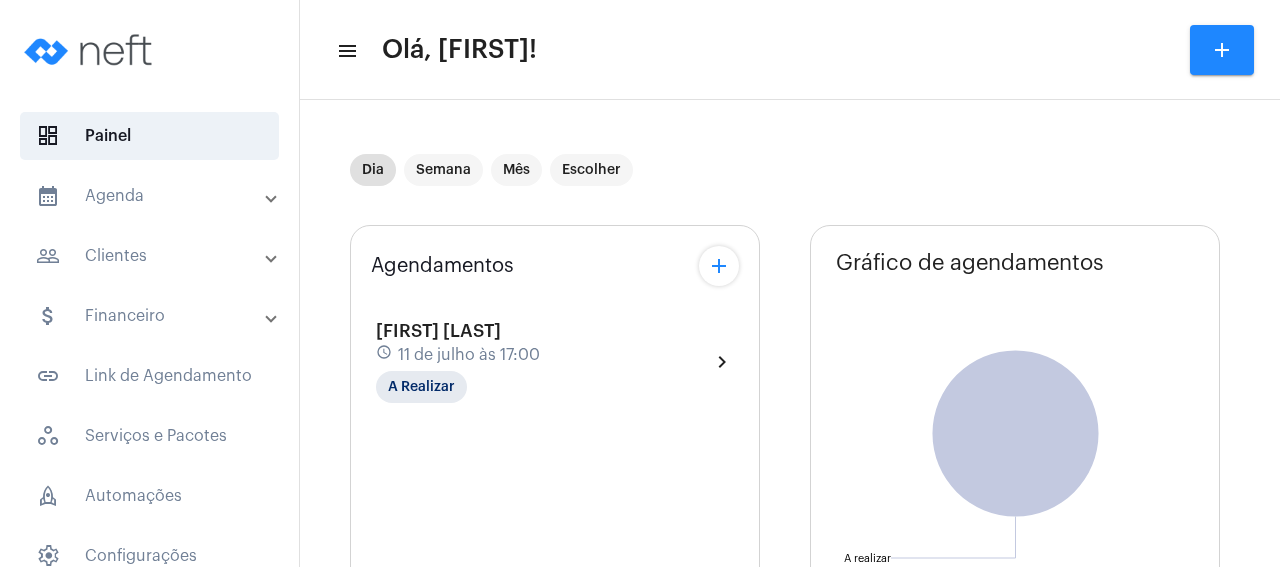 click on "[FIRST] [LAST] 11 de julho às 17:00 A Realizar  chevron_right" 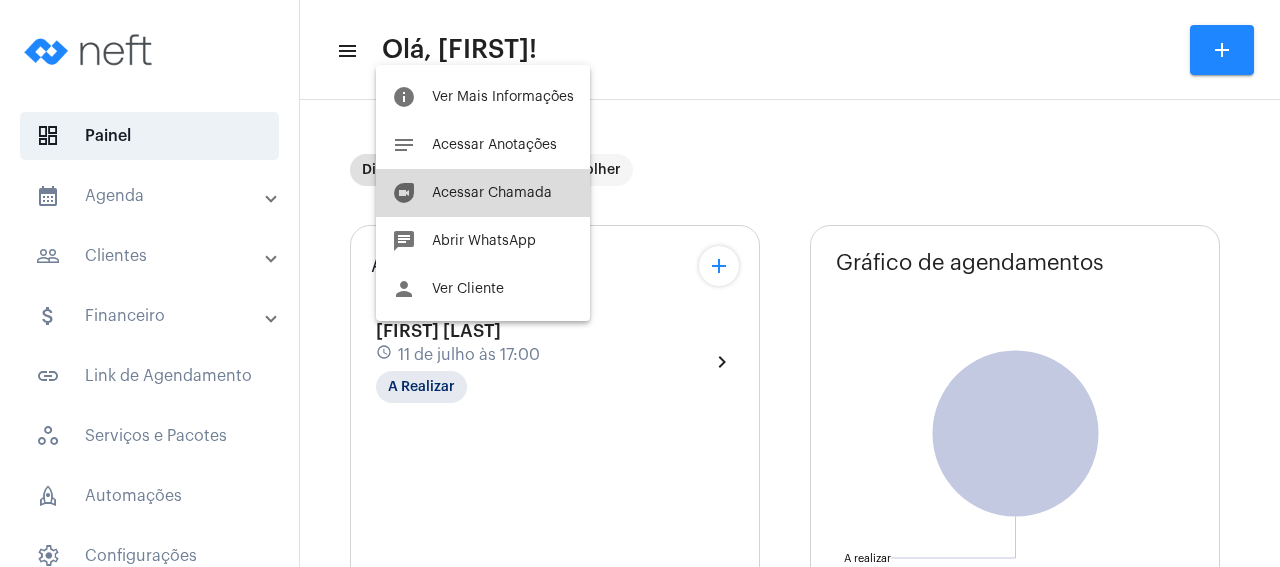 click on "Acessar Chamada" at bounding box center (492, 193) 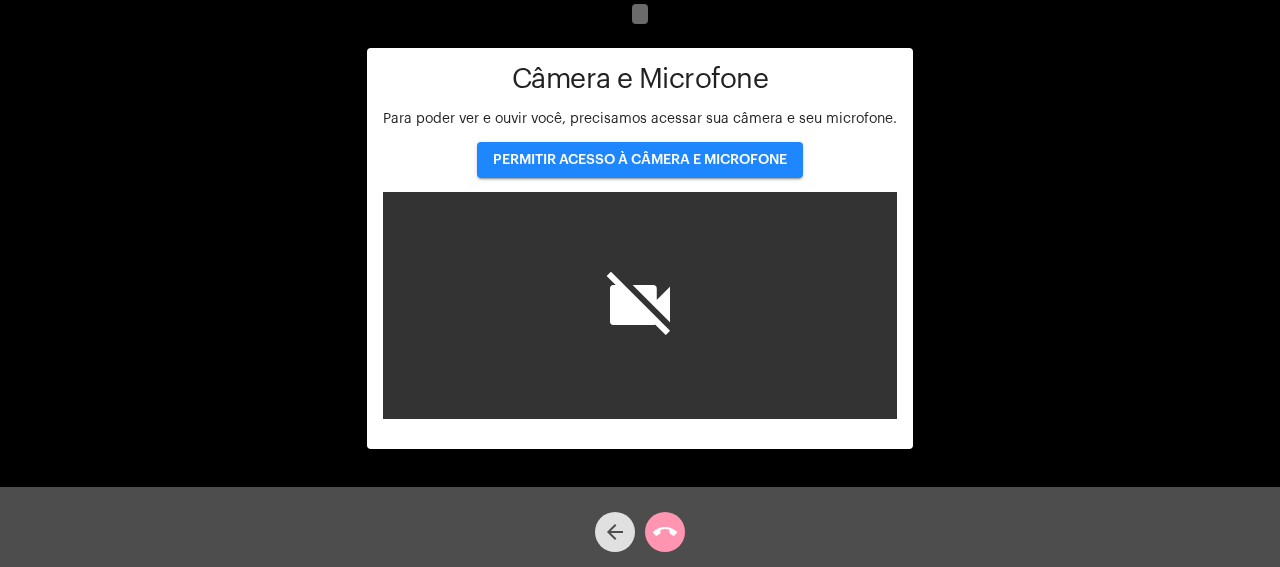 click on "PERMITIR ACESSO À CÂMERA E MICROFONE" 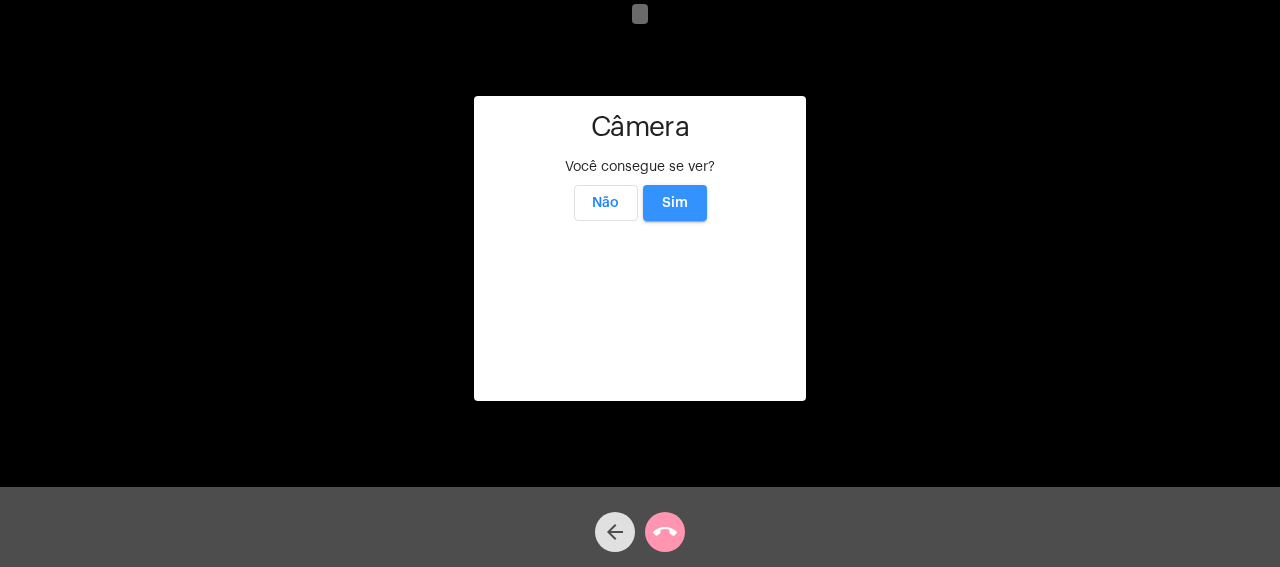 click on "Sim" 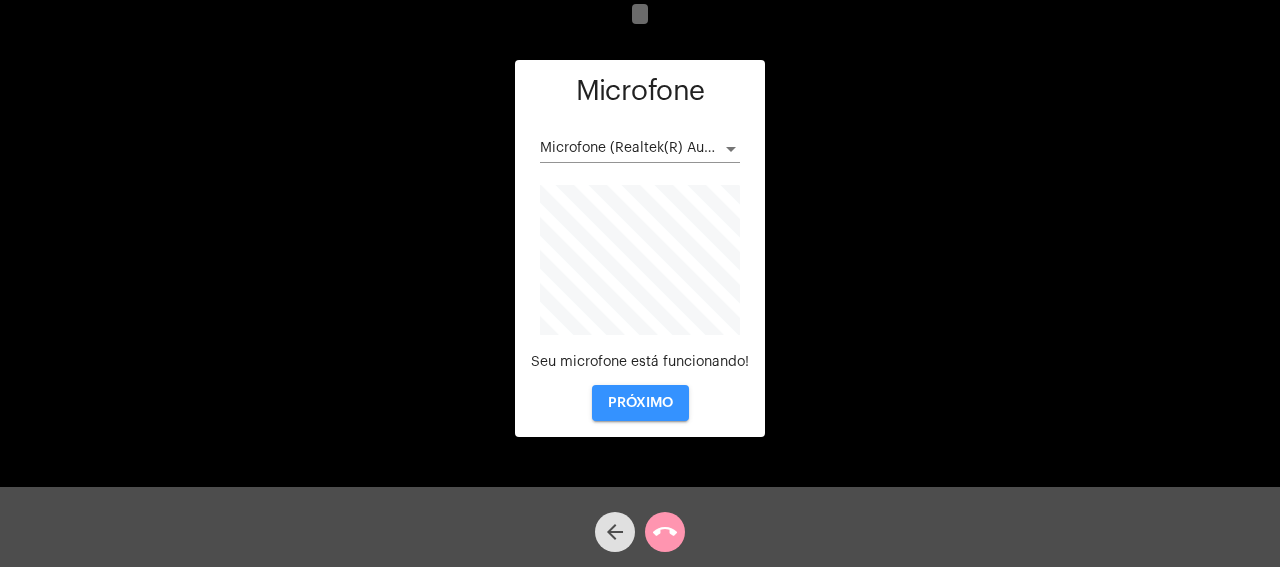click on "PRÓXIMO" 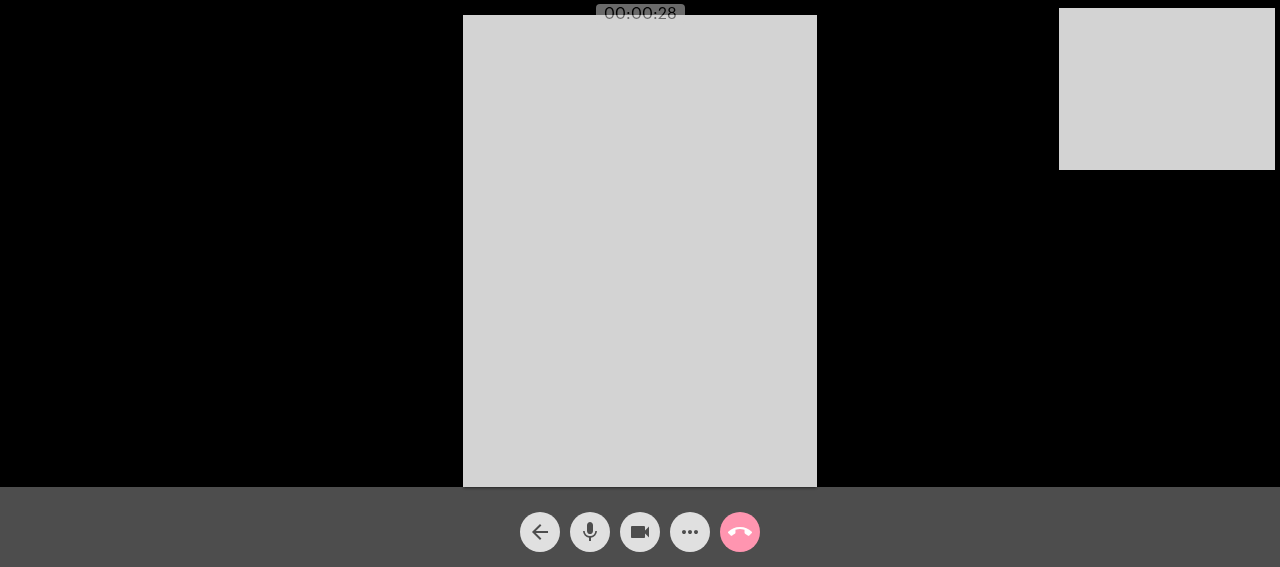 click on "Acessando Câmera e Microfone..." 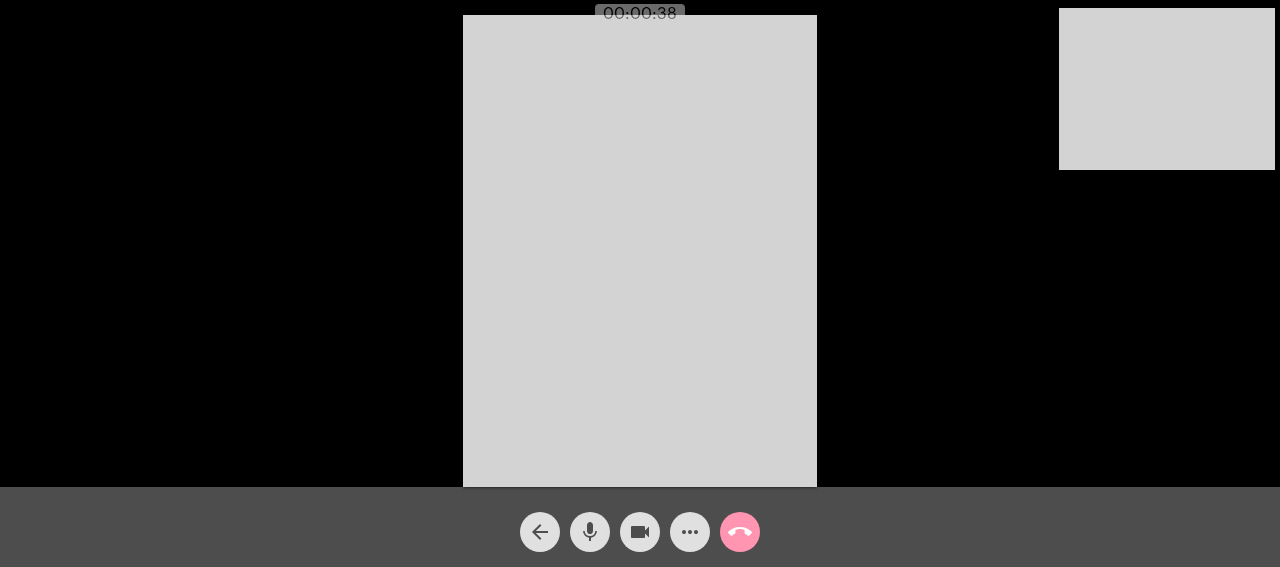 click on "Acessando Câmera e Microfone..." 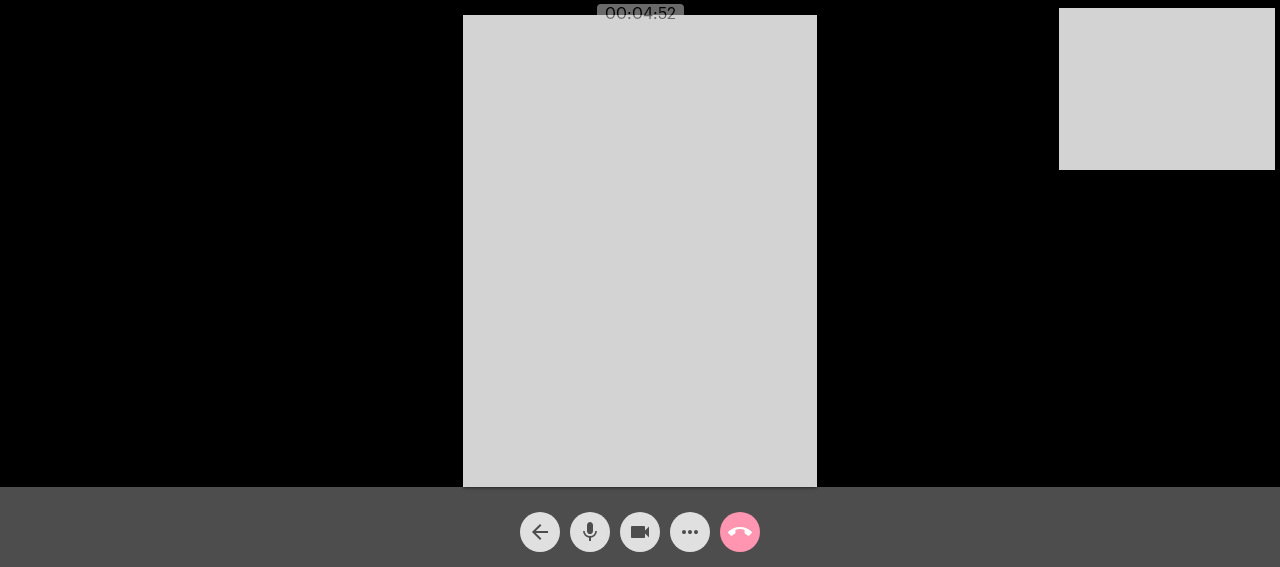 drag, startPoint x: 636, startPoint y: 491, endPoint x: 704, endPoint y: 488, distance: 68.06615 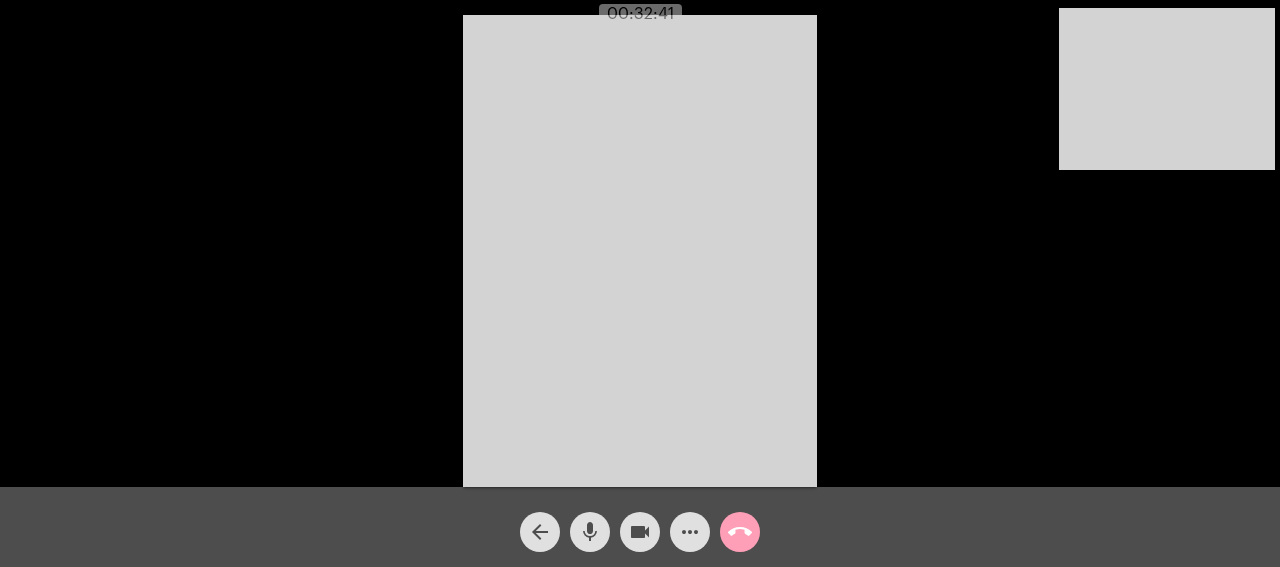 click on "call_end" 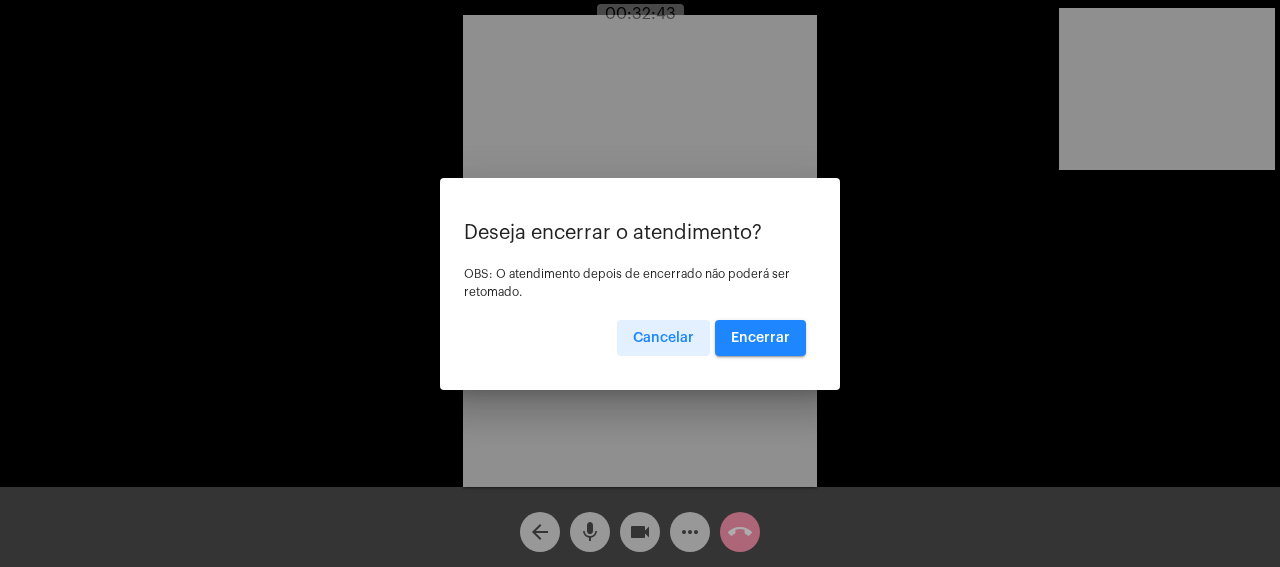 click on "Encerrar" at bounding box center [760, 338] 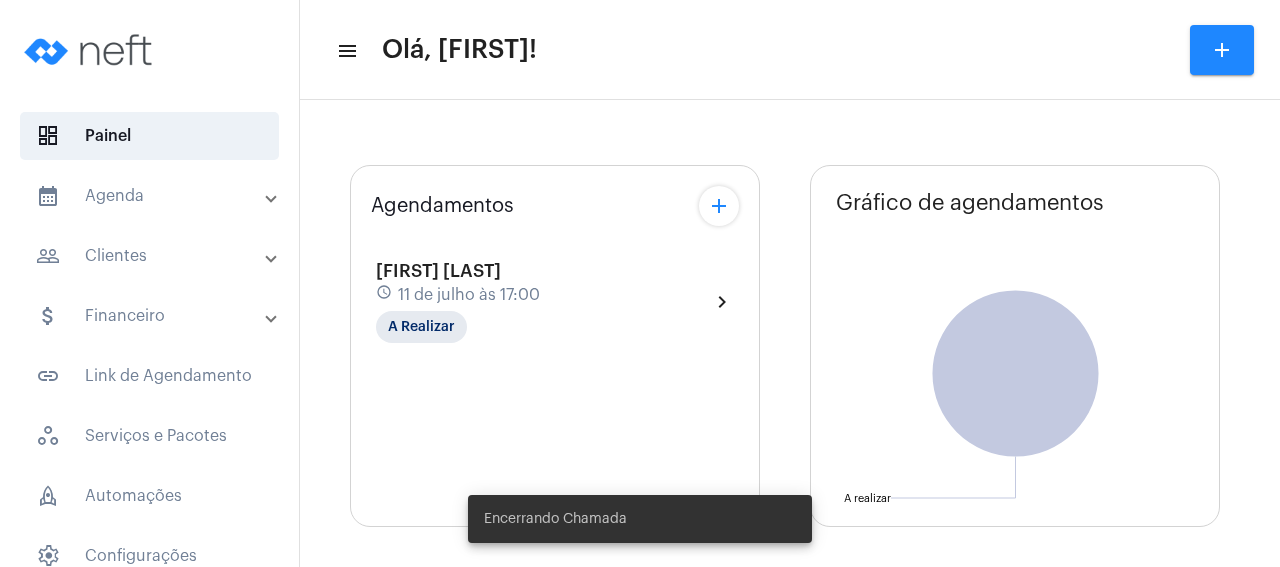 type on "https://neft.com.br/psico-analima" 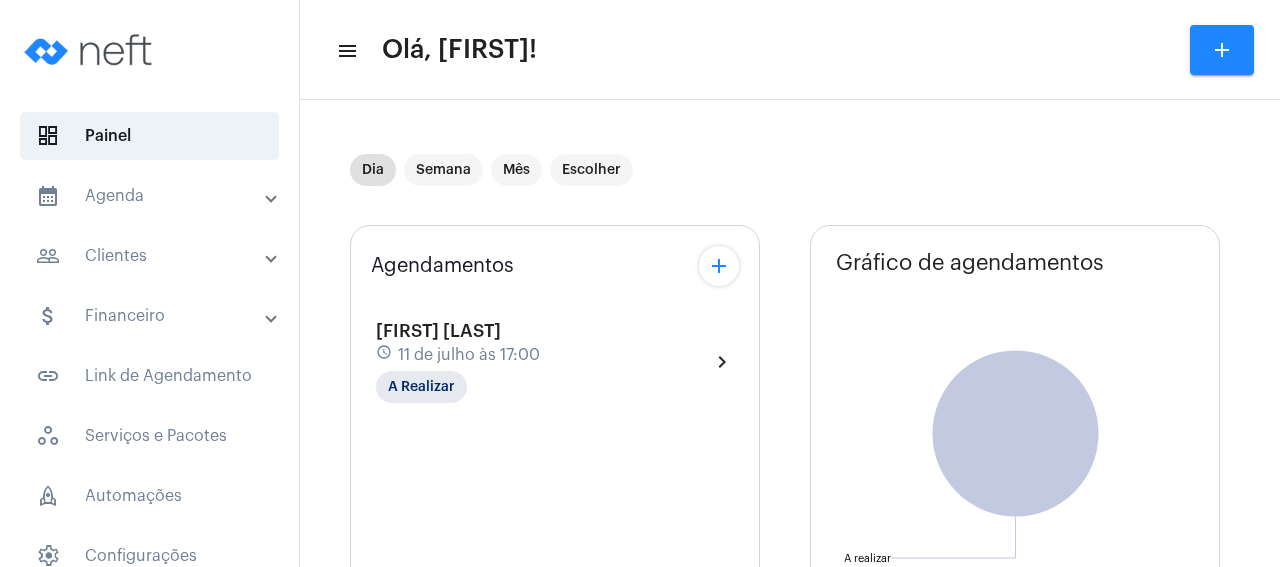click on "[FIRST] [LAST]" 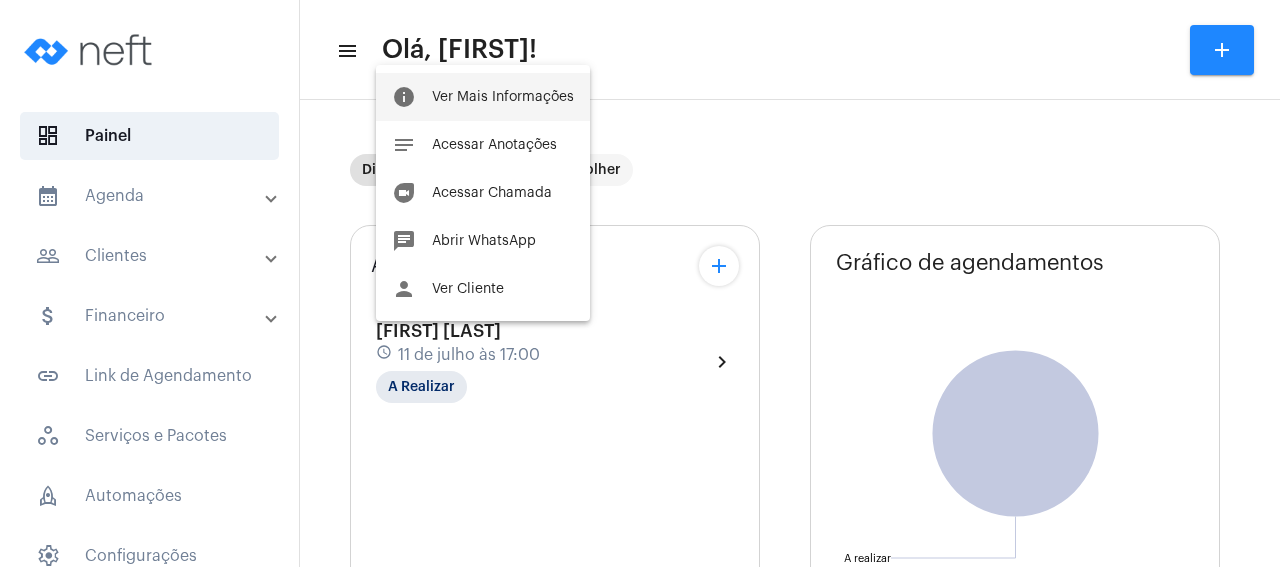 click on "info Ver Mais Informações" at bounding box center (483, 97) 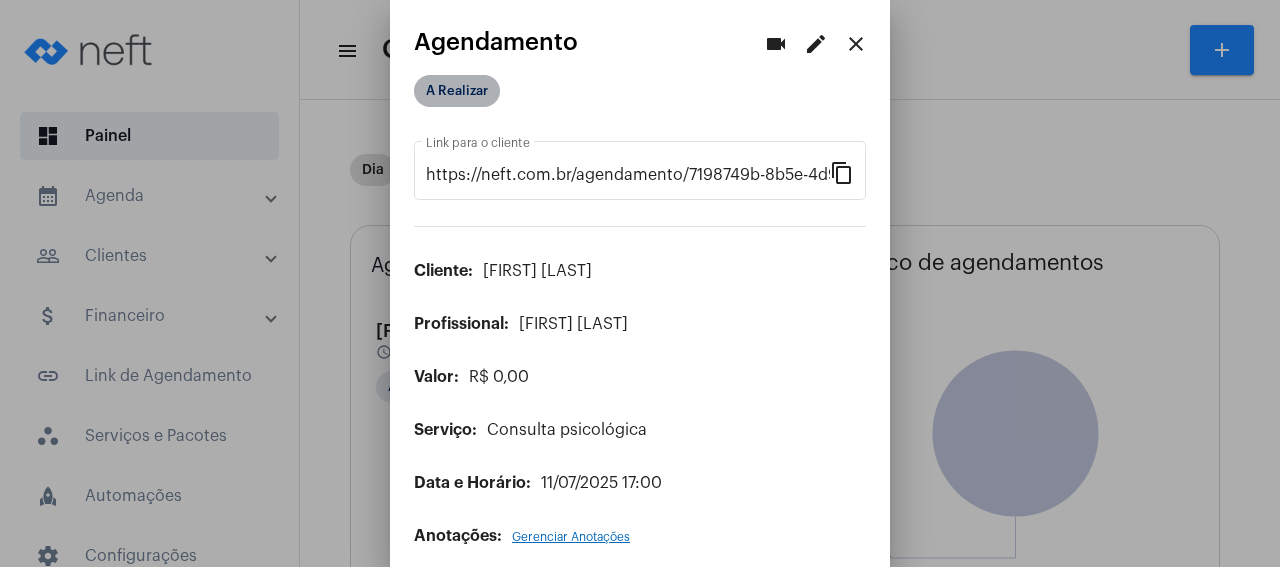 click on "A Realizar" at bounding box center [457, 91] 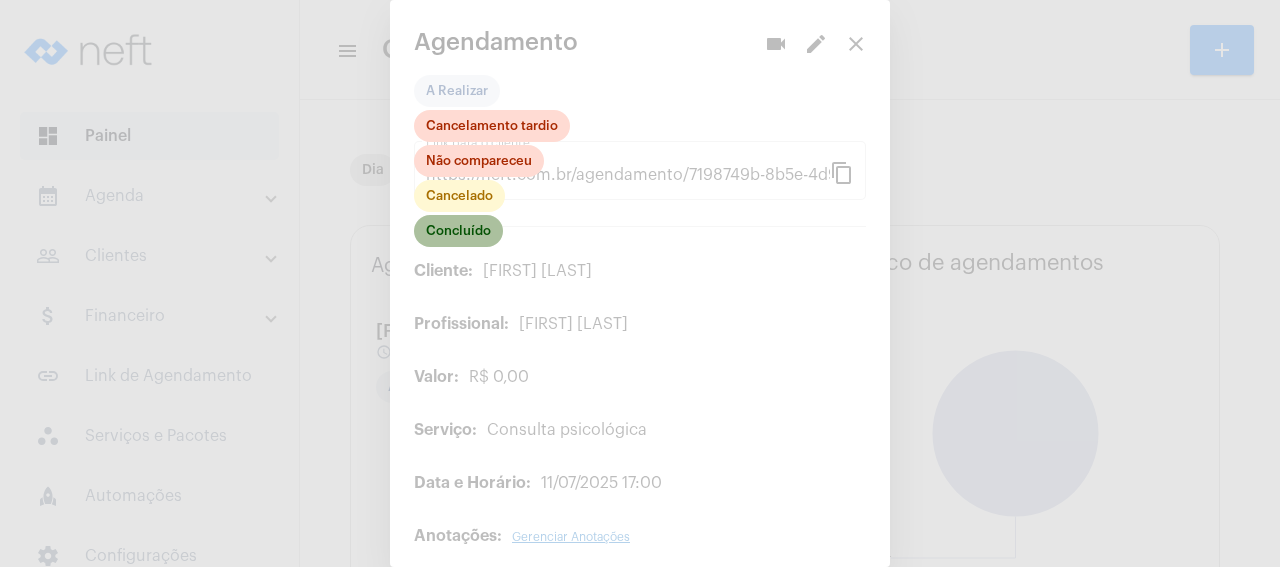 click on "Concluído" 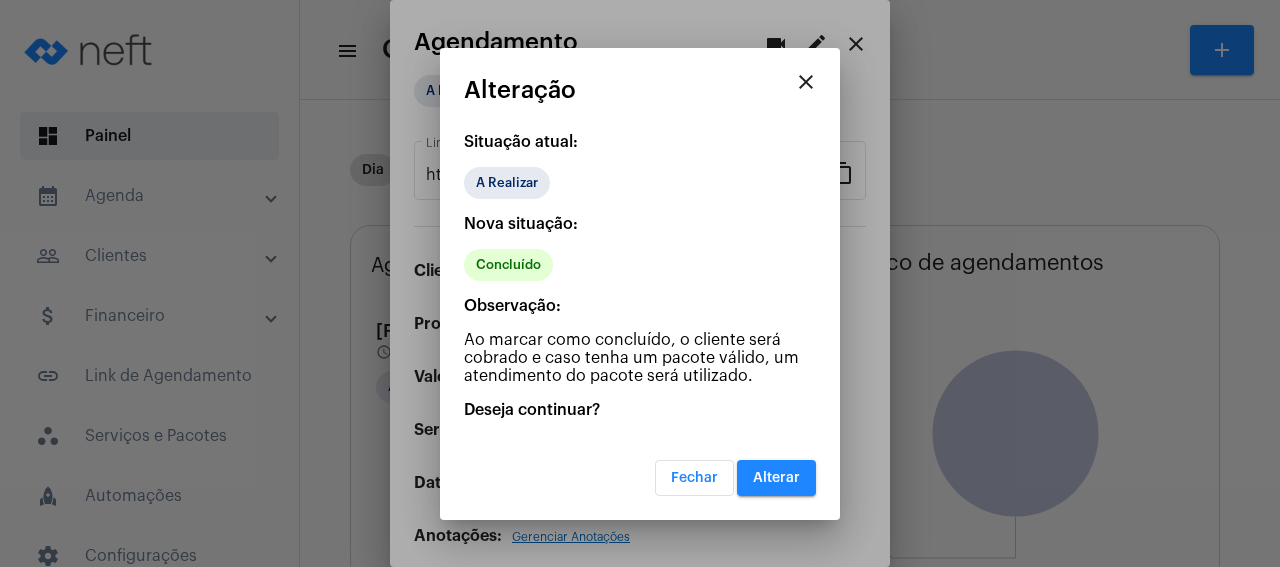 click on "Alterar" at bounding box center (776, 478) 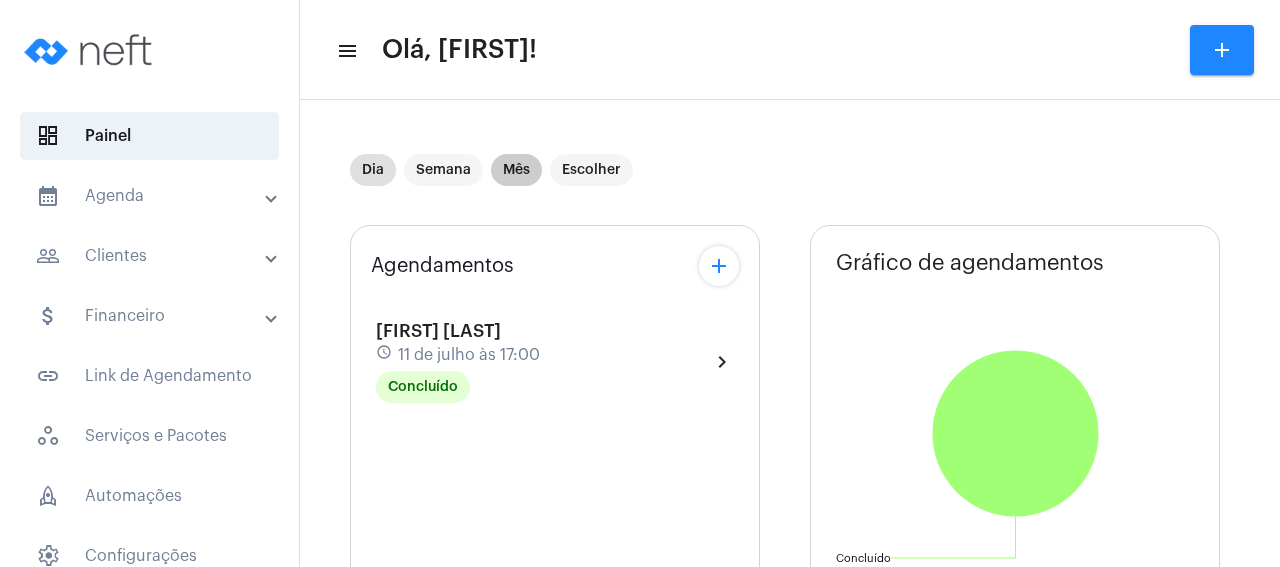 click on "Mês" at bounding box center [516, 170] 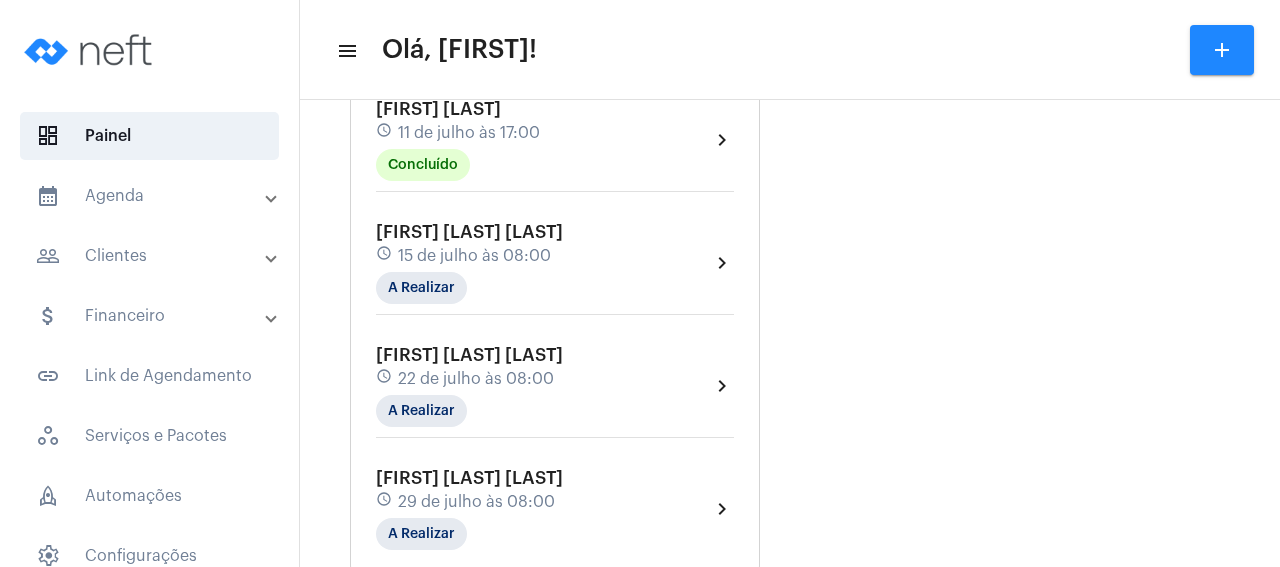 scroll, scrollTop: 768, scrollLeft: 0, axis: vertical 